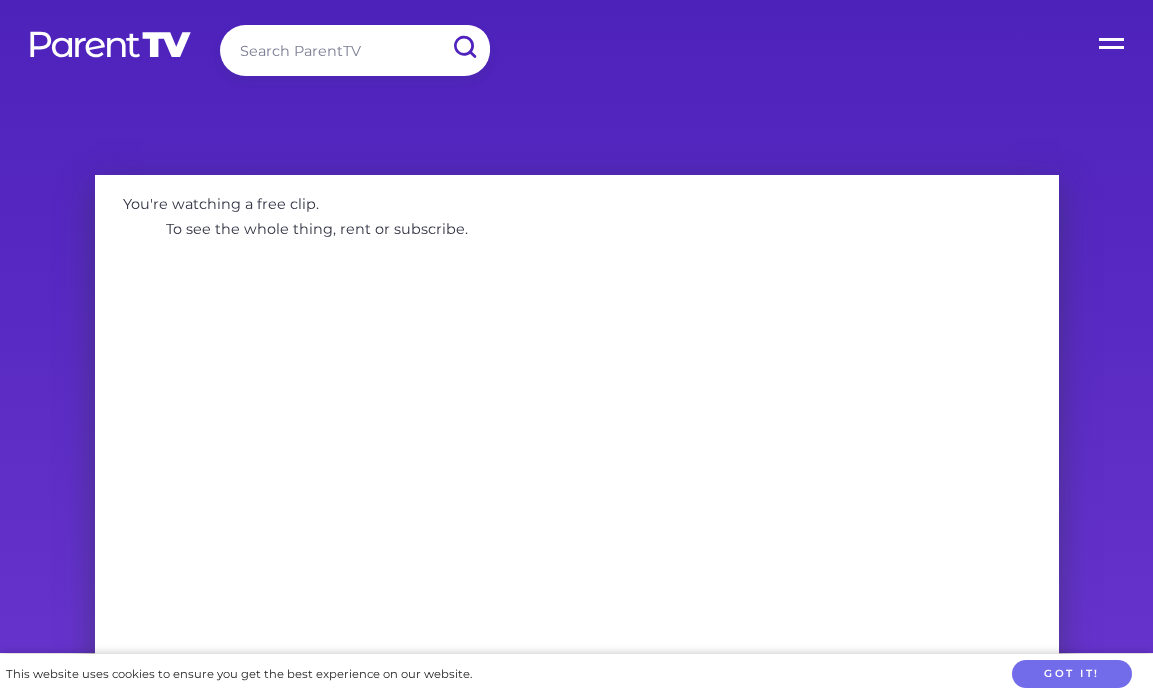scroll, scrollTop: 0, scrollLeft: 0, axis: both 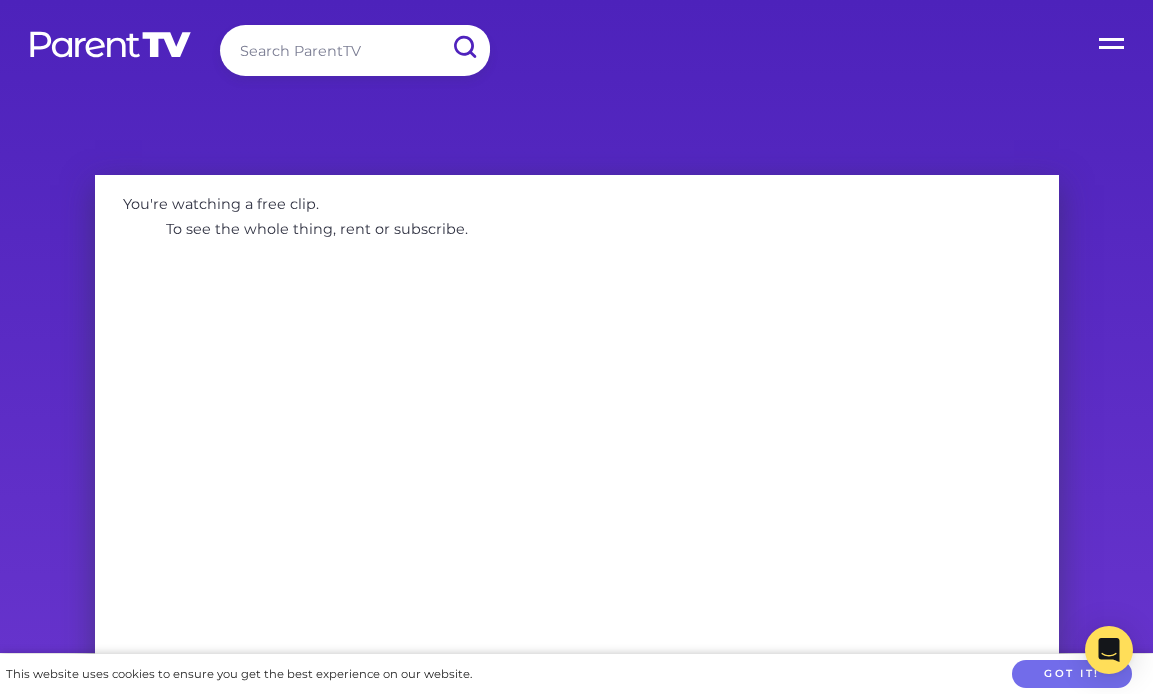 click at bounding box center (355, 50) 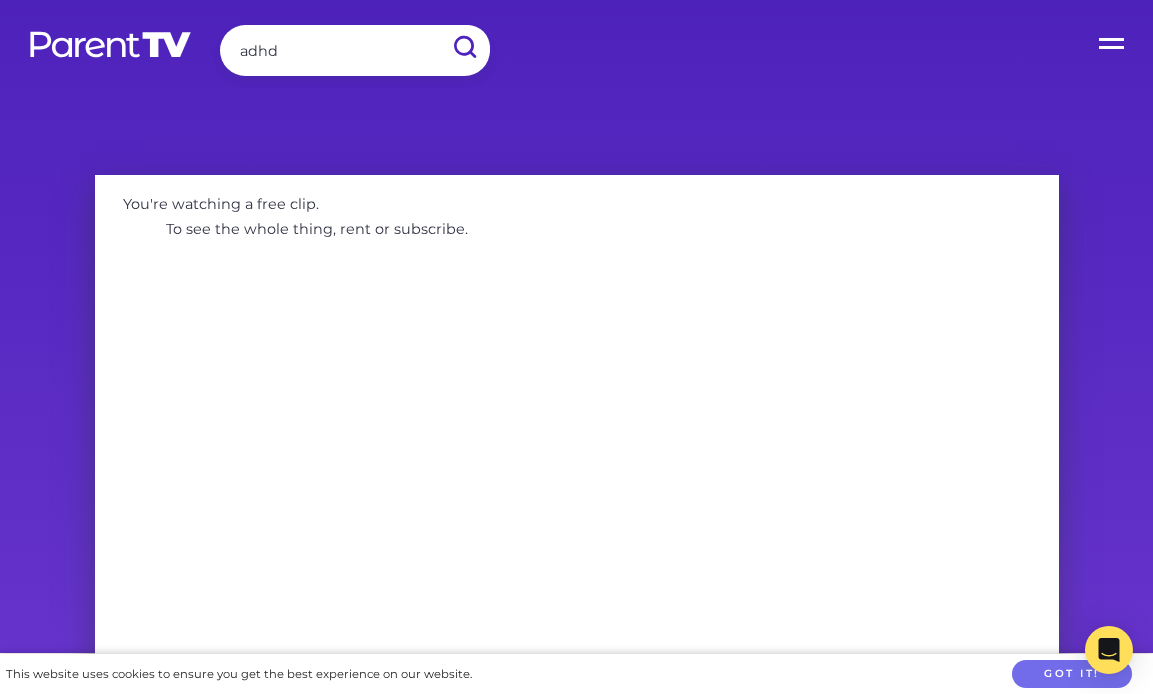 type on "adhd" 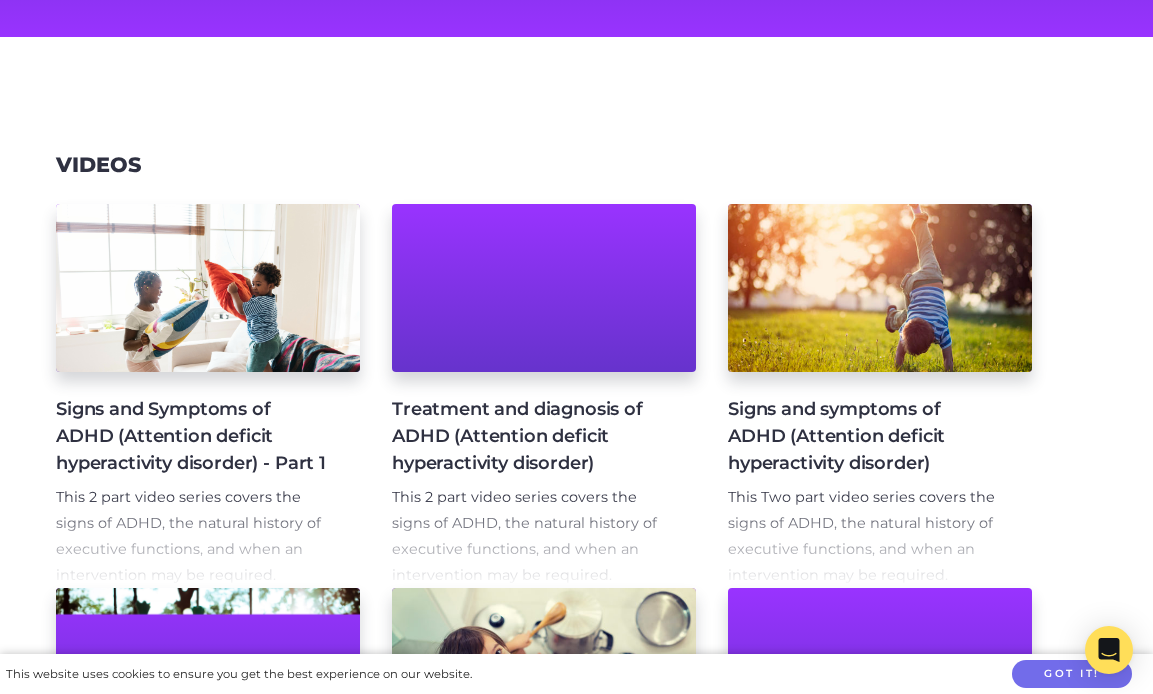 scroll, scrollTop: 254, scrollLeft: 0, axis: vertical 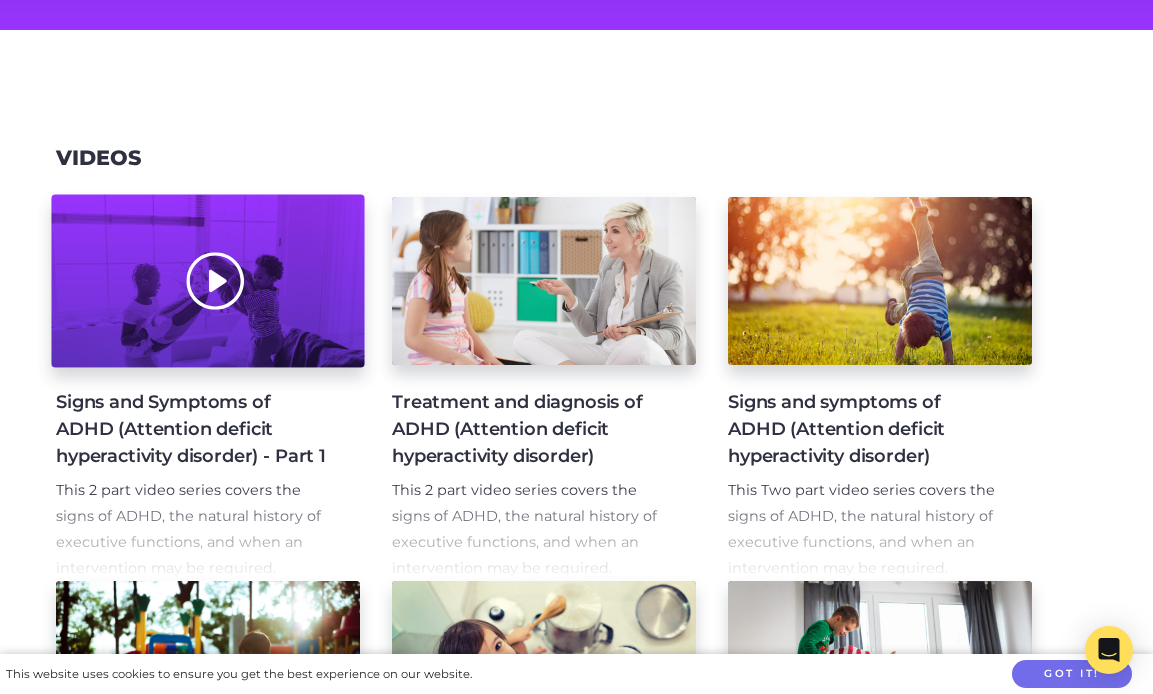 click at bounding box center [207, 281] 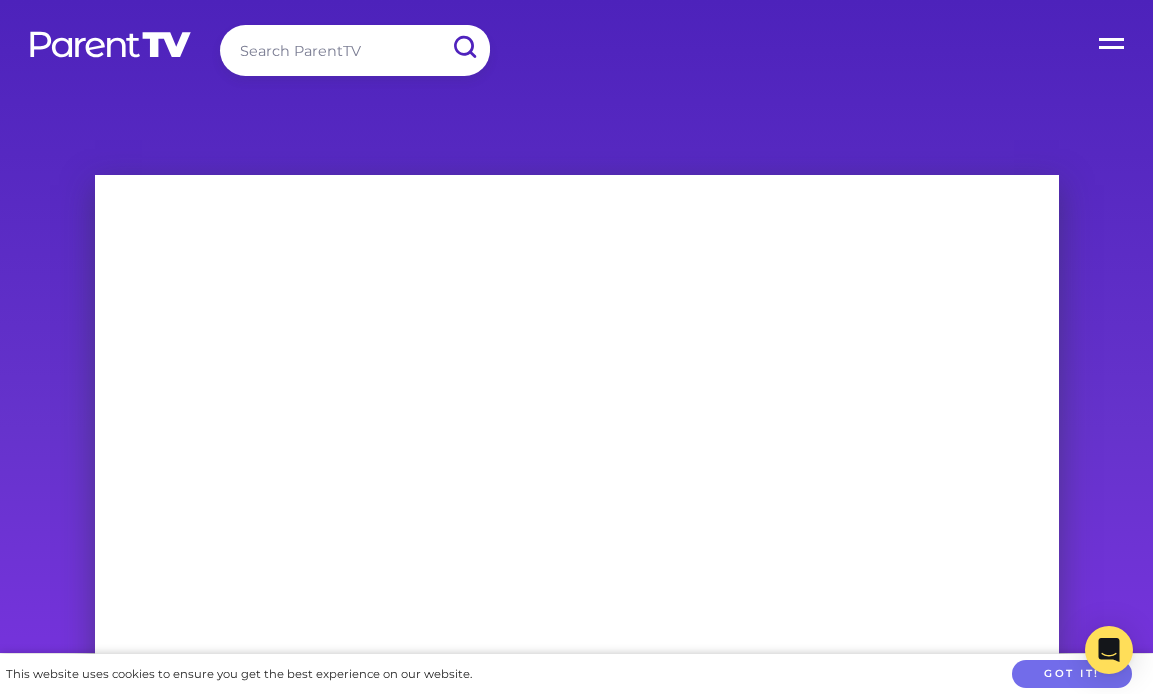scroll, scrollTop: 0, scrollLeft: 0, axis: both 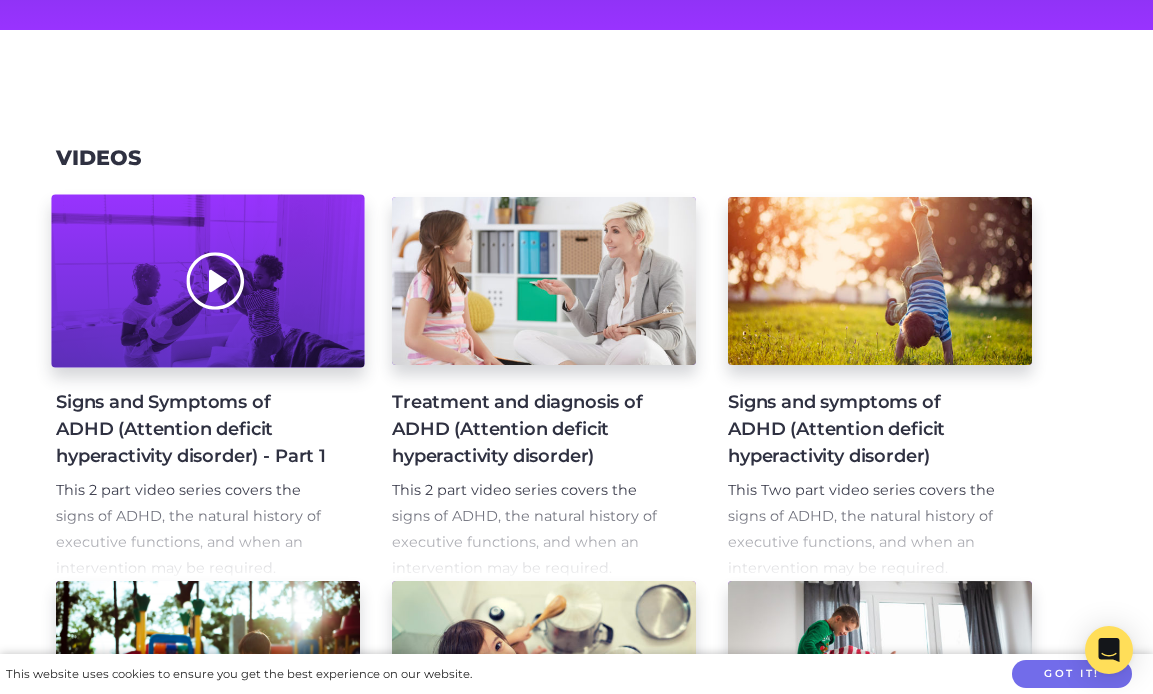 click at bounding box center (207, 281) 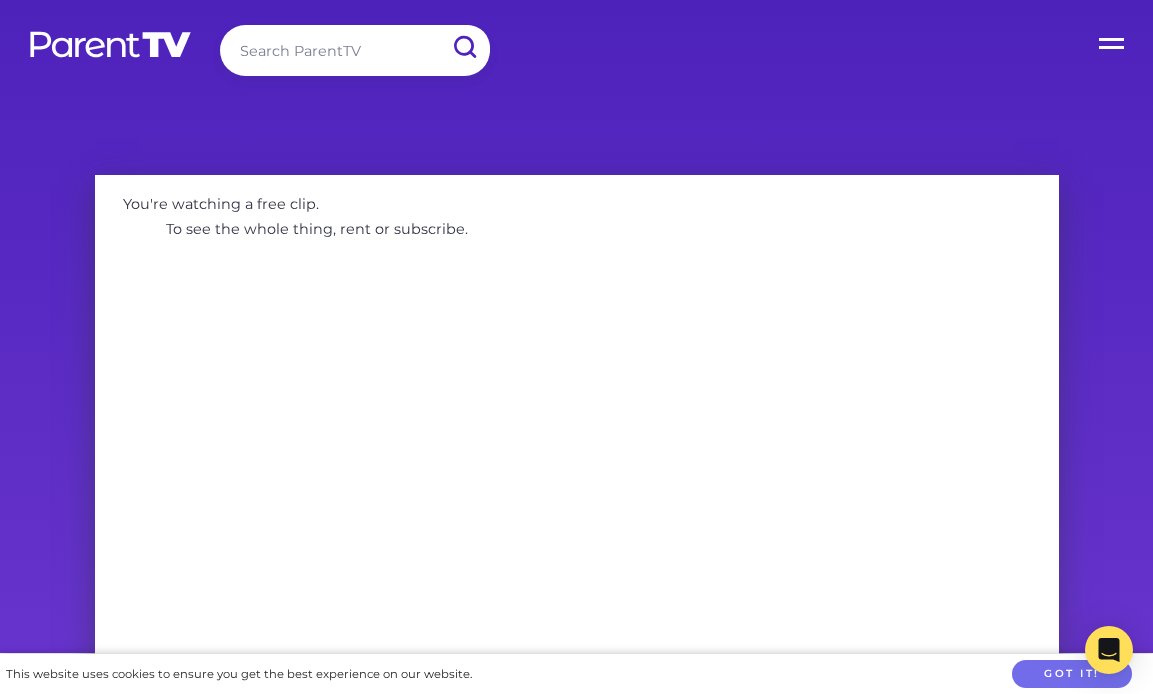 scroll, scrollTop: 0, scrollLeft: 0, axis: both 